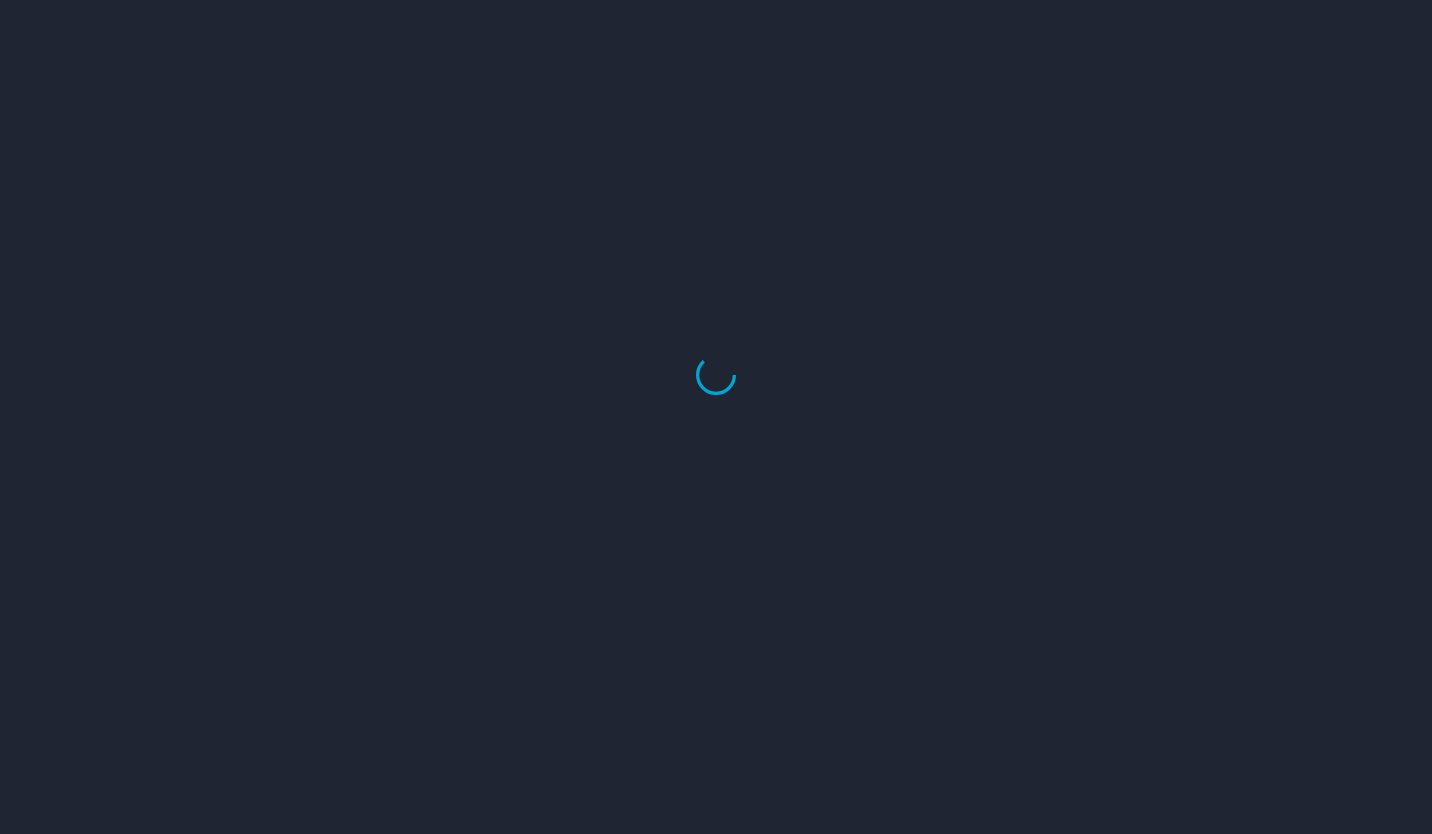 scroll, scrollTop: 0, scrollLeft: 0, axis: both 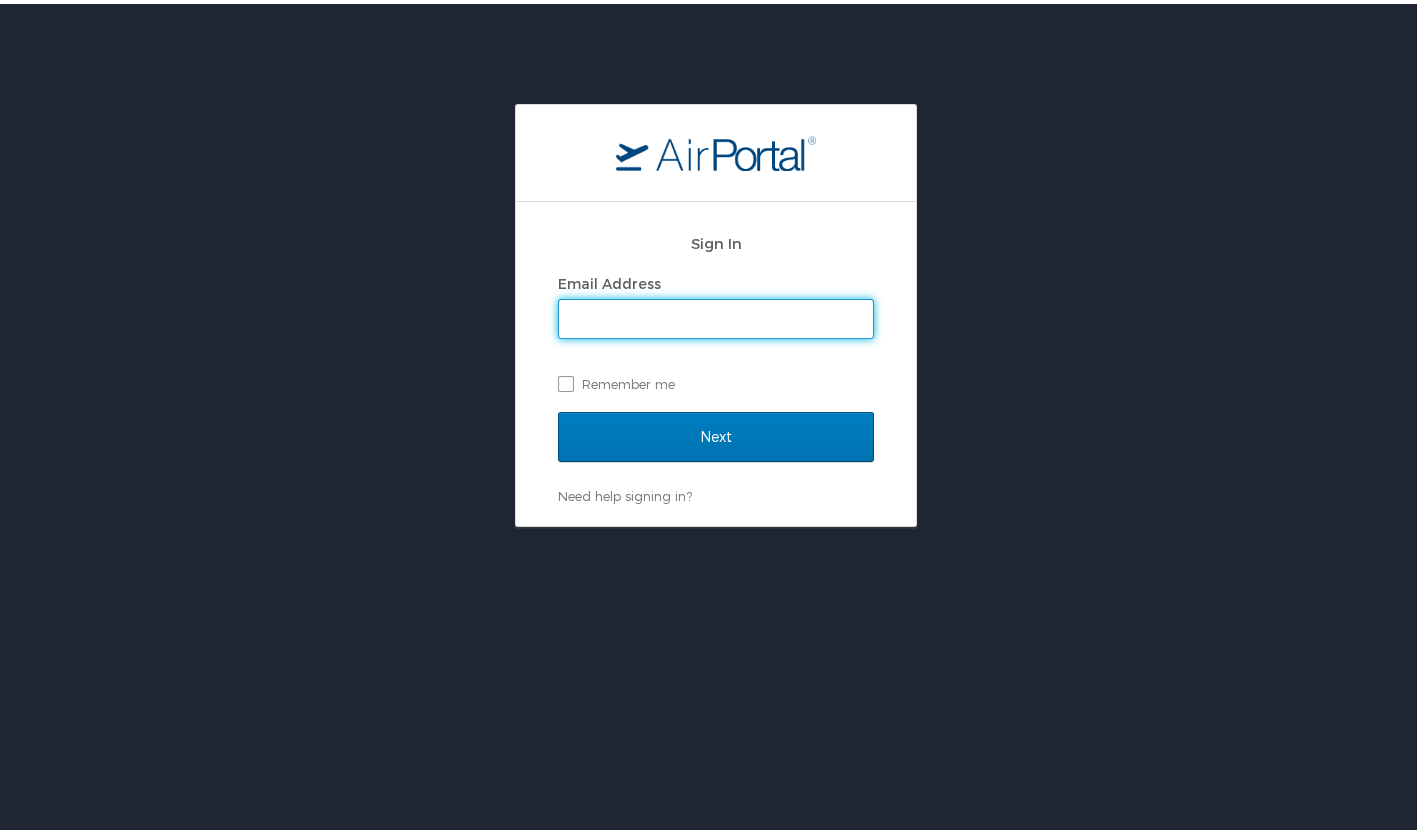 click on "Email Address" at bounding box center (716, 315) 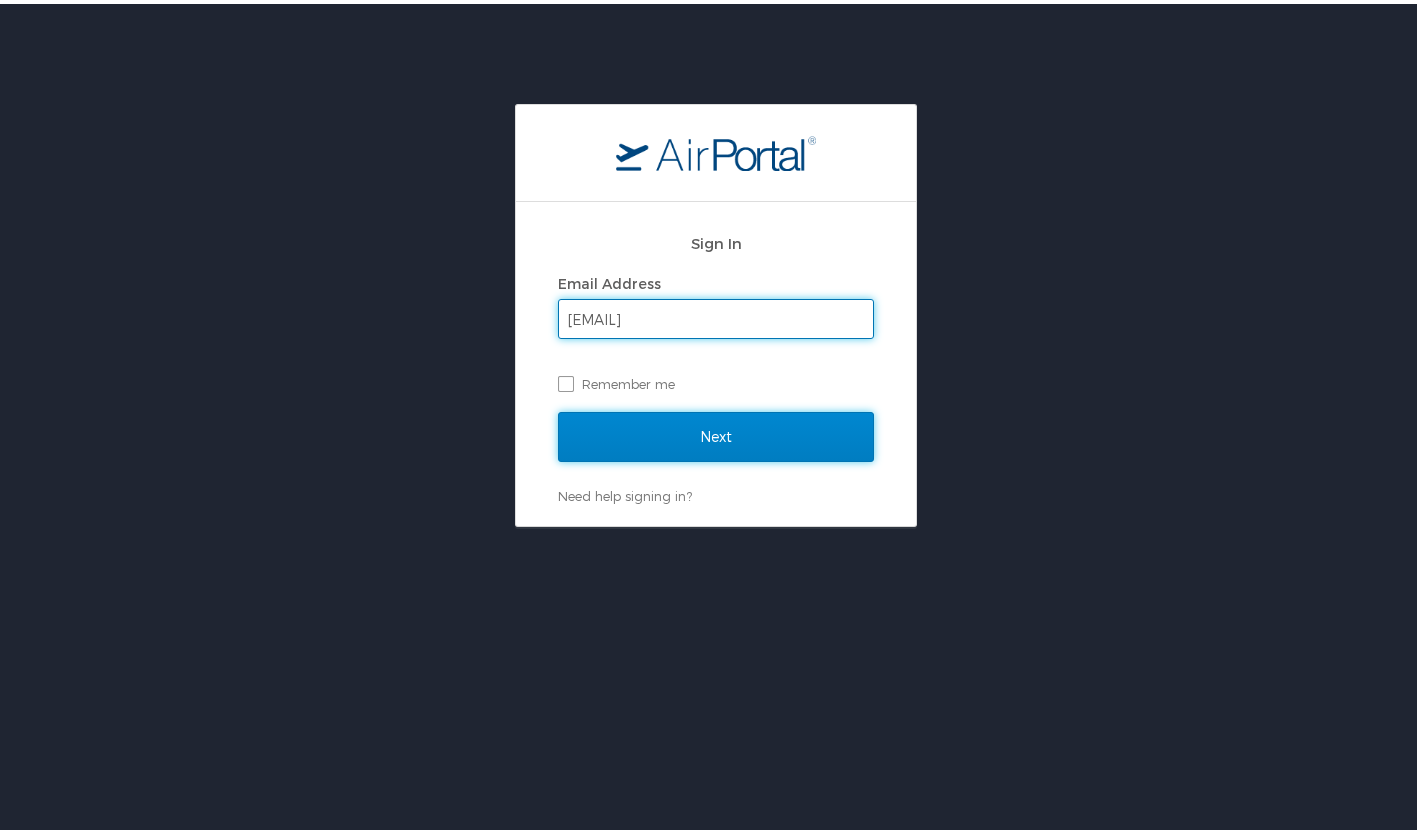 click on "Next" at bounding box center (716, 433) 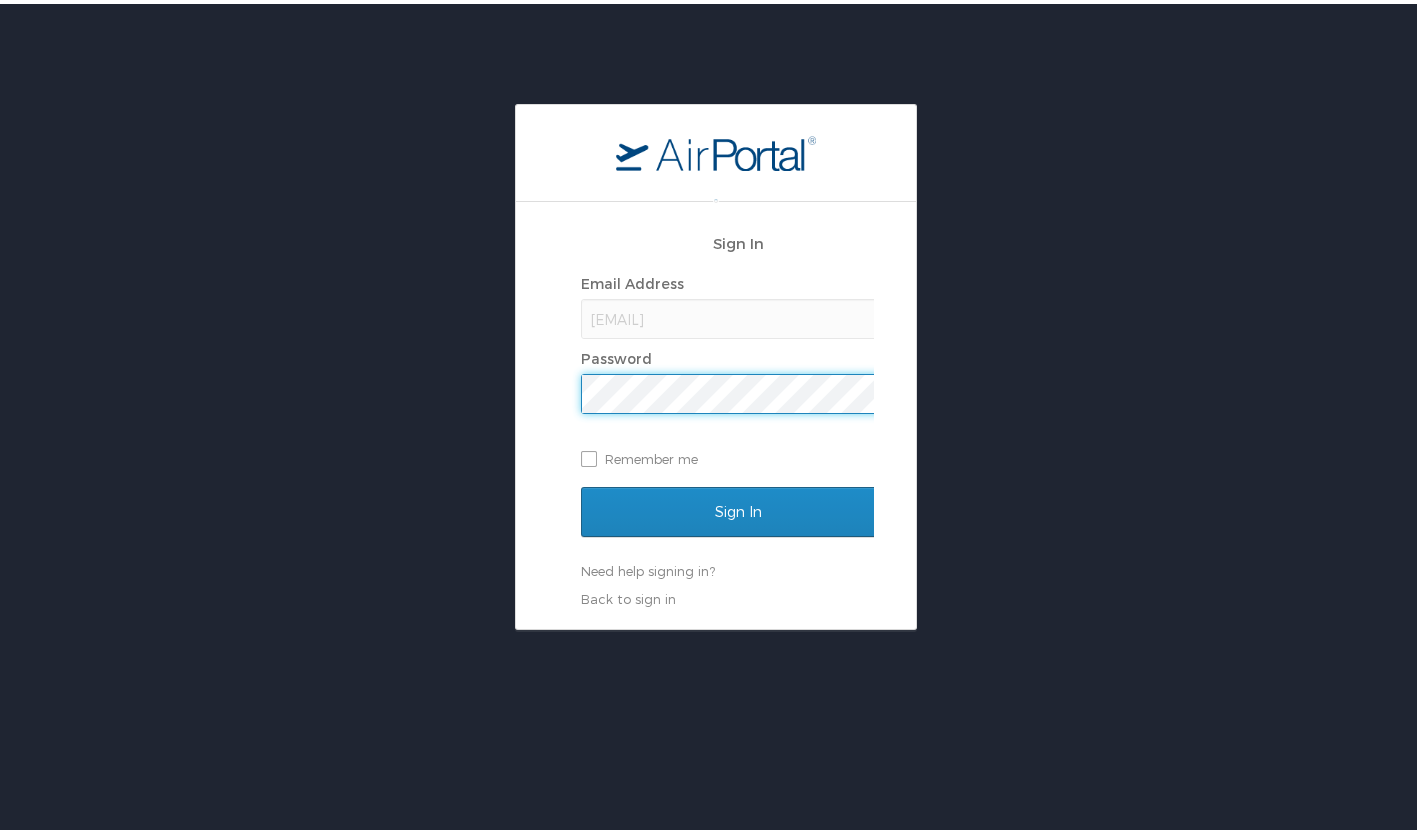 scroll, scrollTop: 0, scrollLeft: 0, axis: both 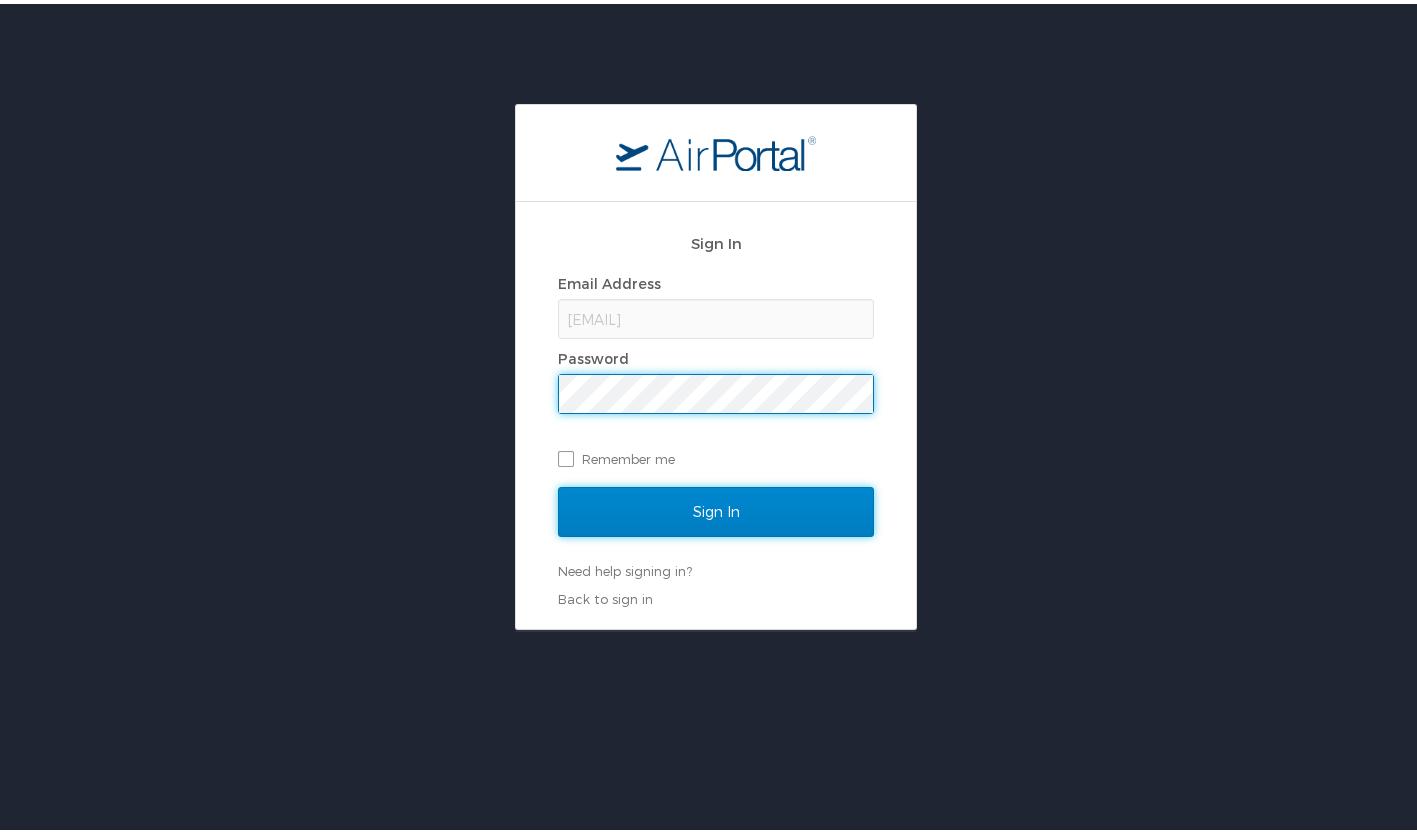 click on "Sign In" at bounding box center [716, 508] 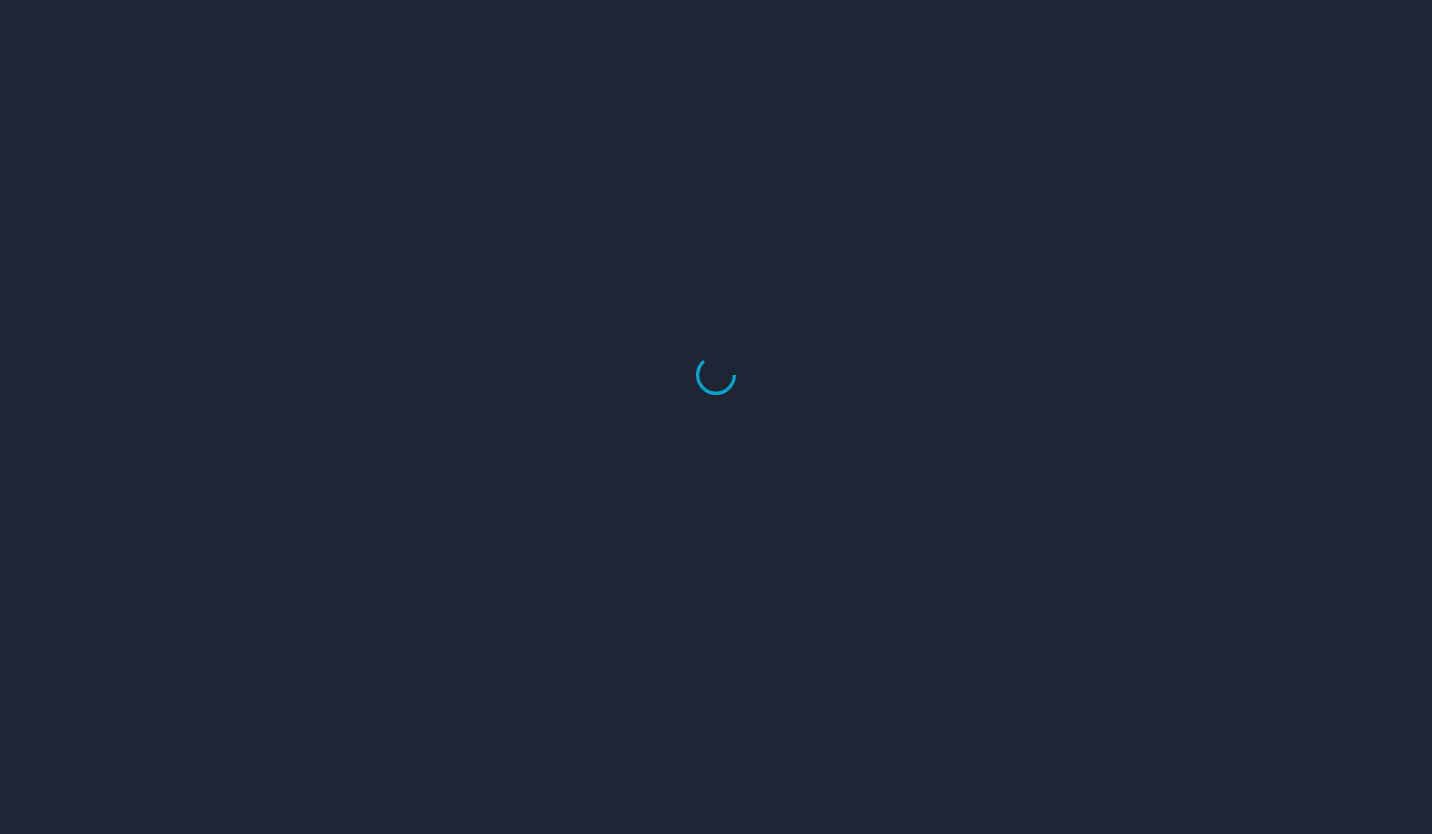 scroll, scrollTop: 0, scrollLeft: 0, axis: both 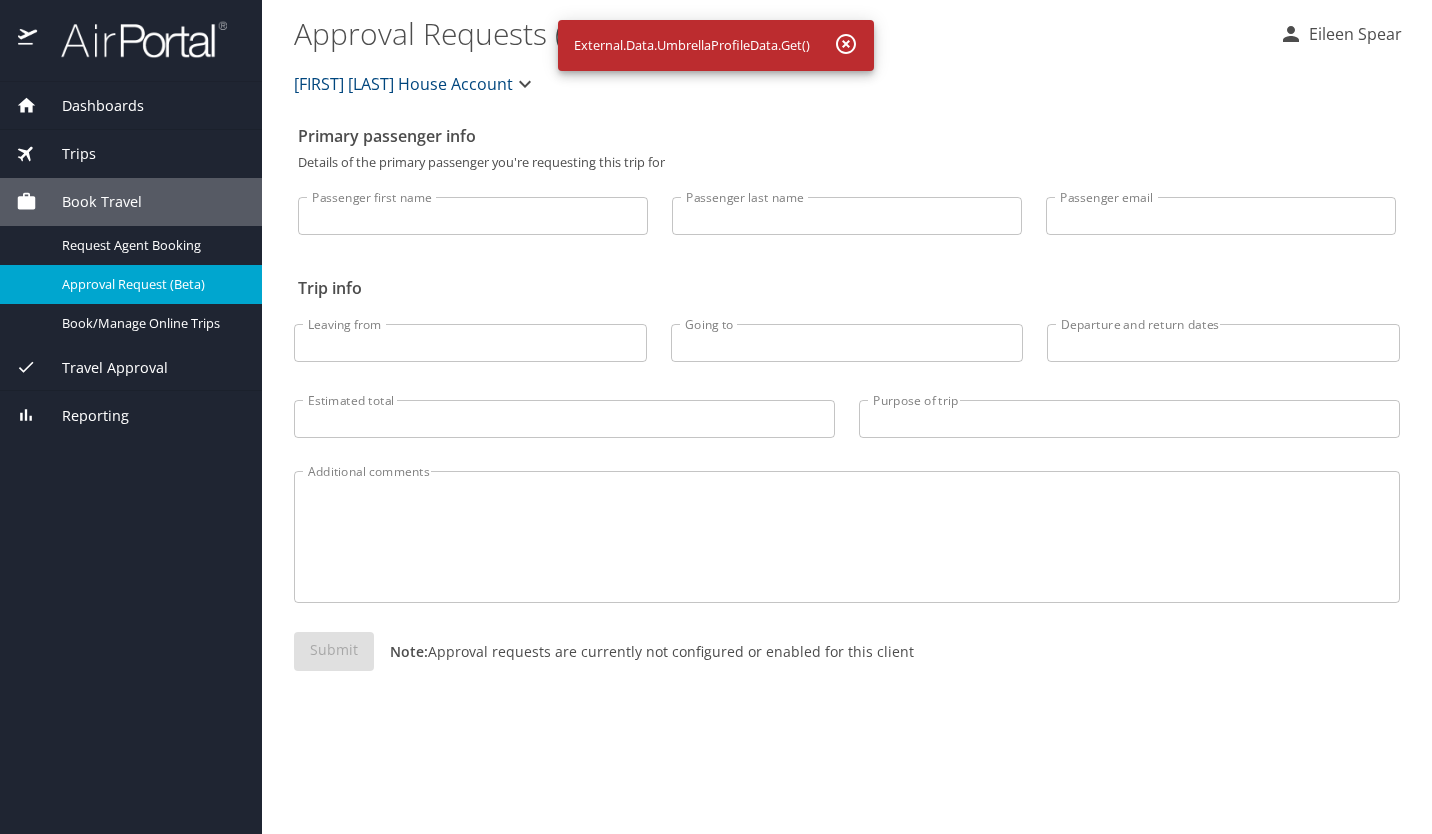 click at bounding box center (133, 39) 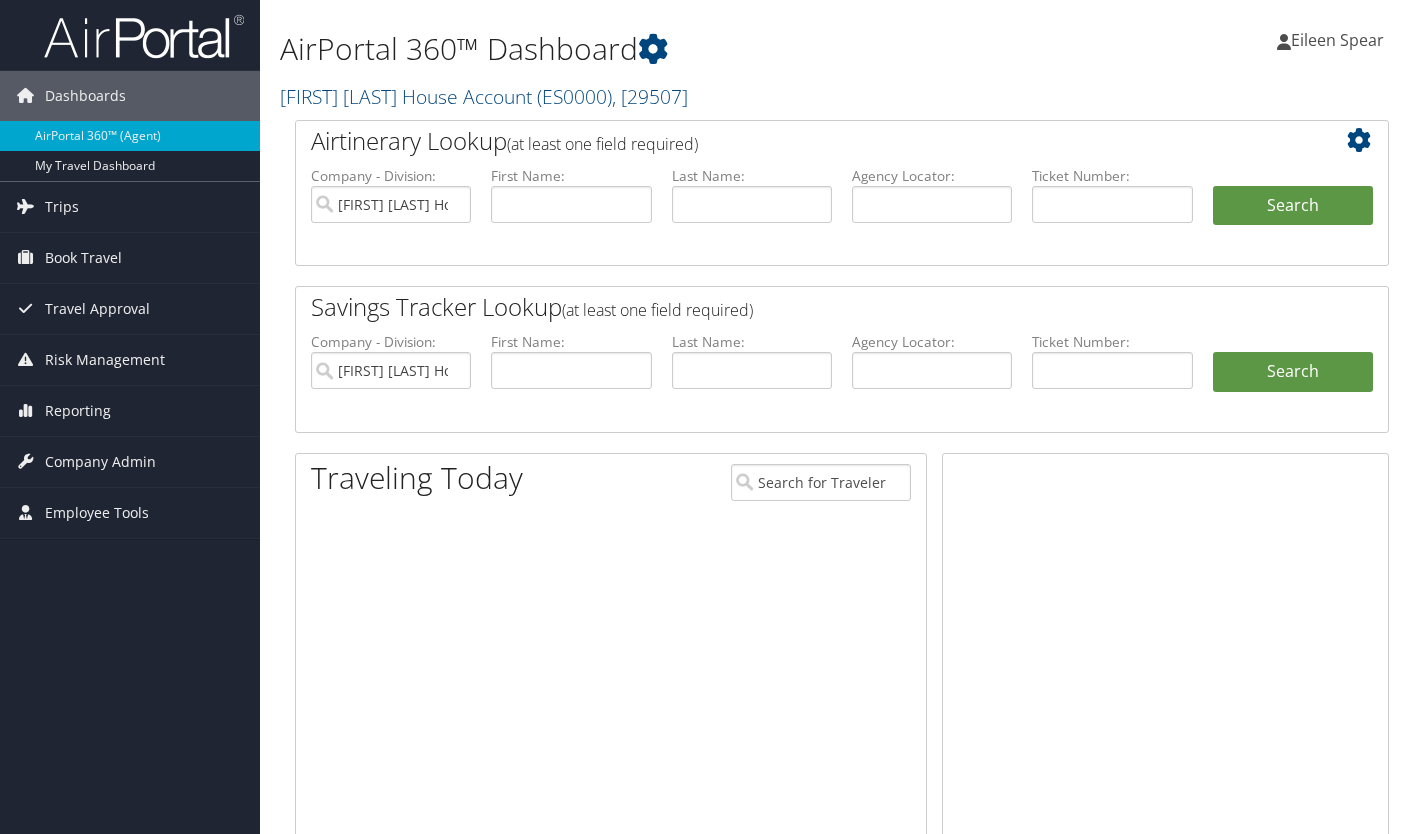 scroll, scrollTop: 0, scrollLeft: 0, axis: both 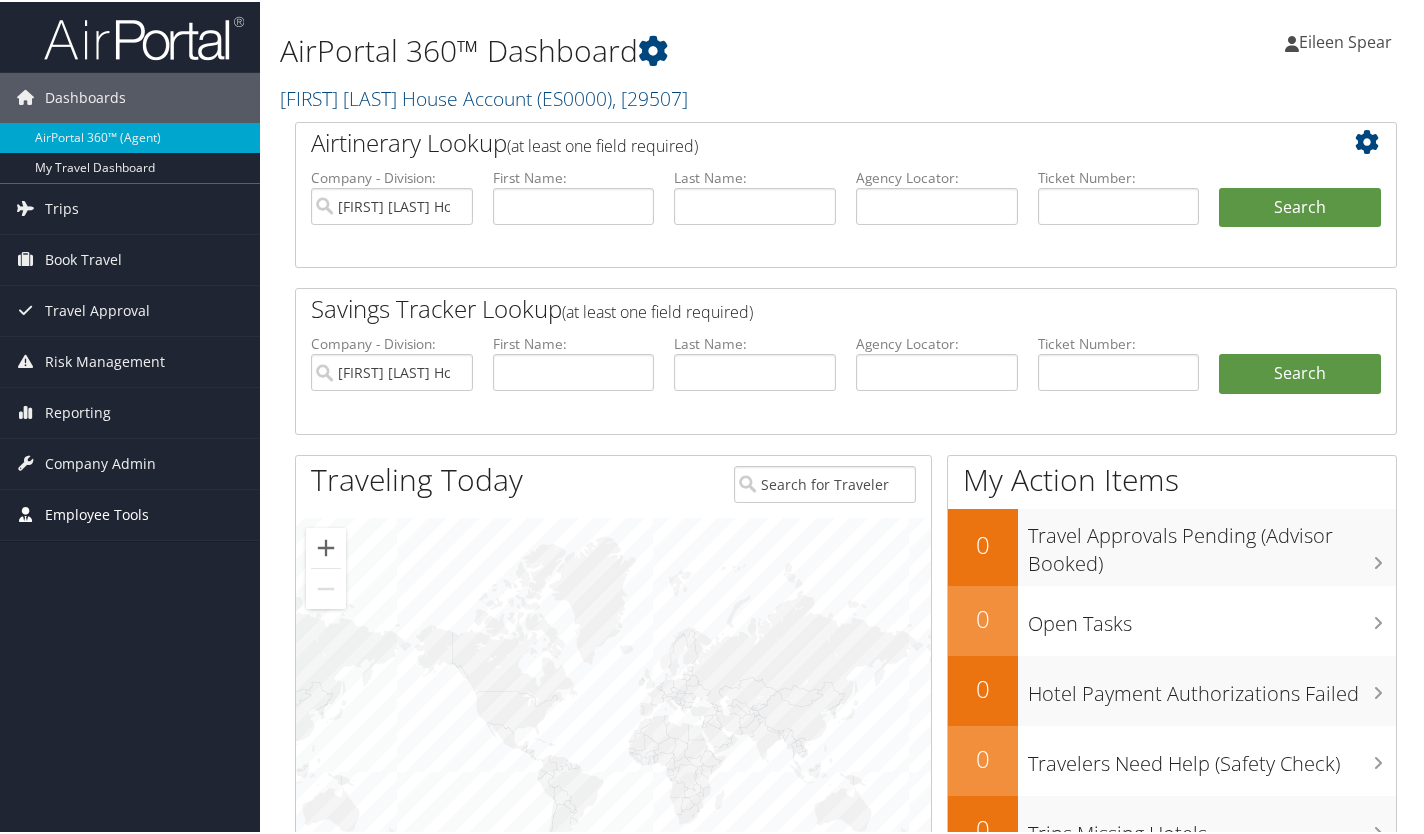 click on "Employee Tools" at bounding box center [97, 513] 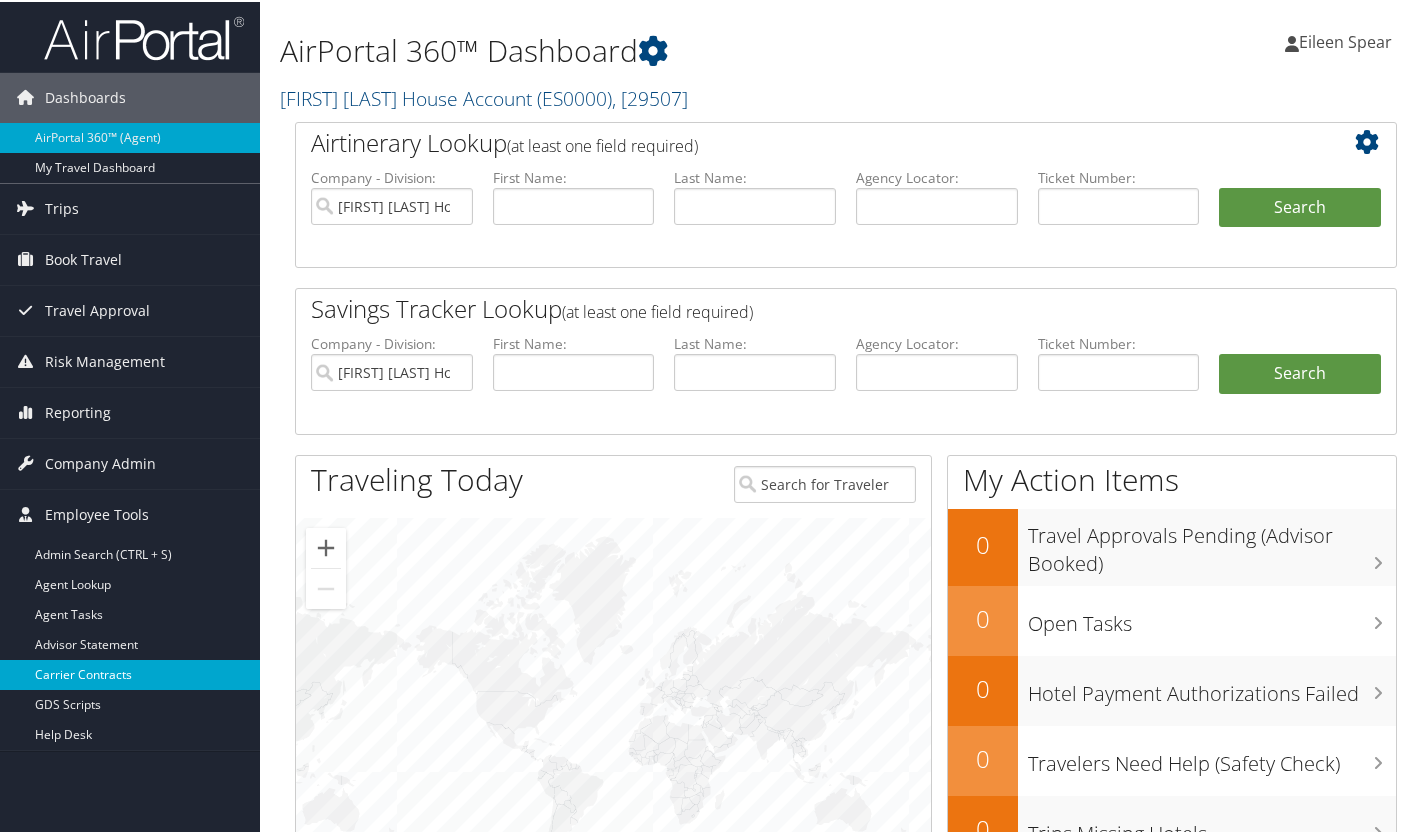 click on "Carrier Contracts" at bounding box center (130, 673) 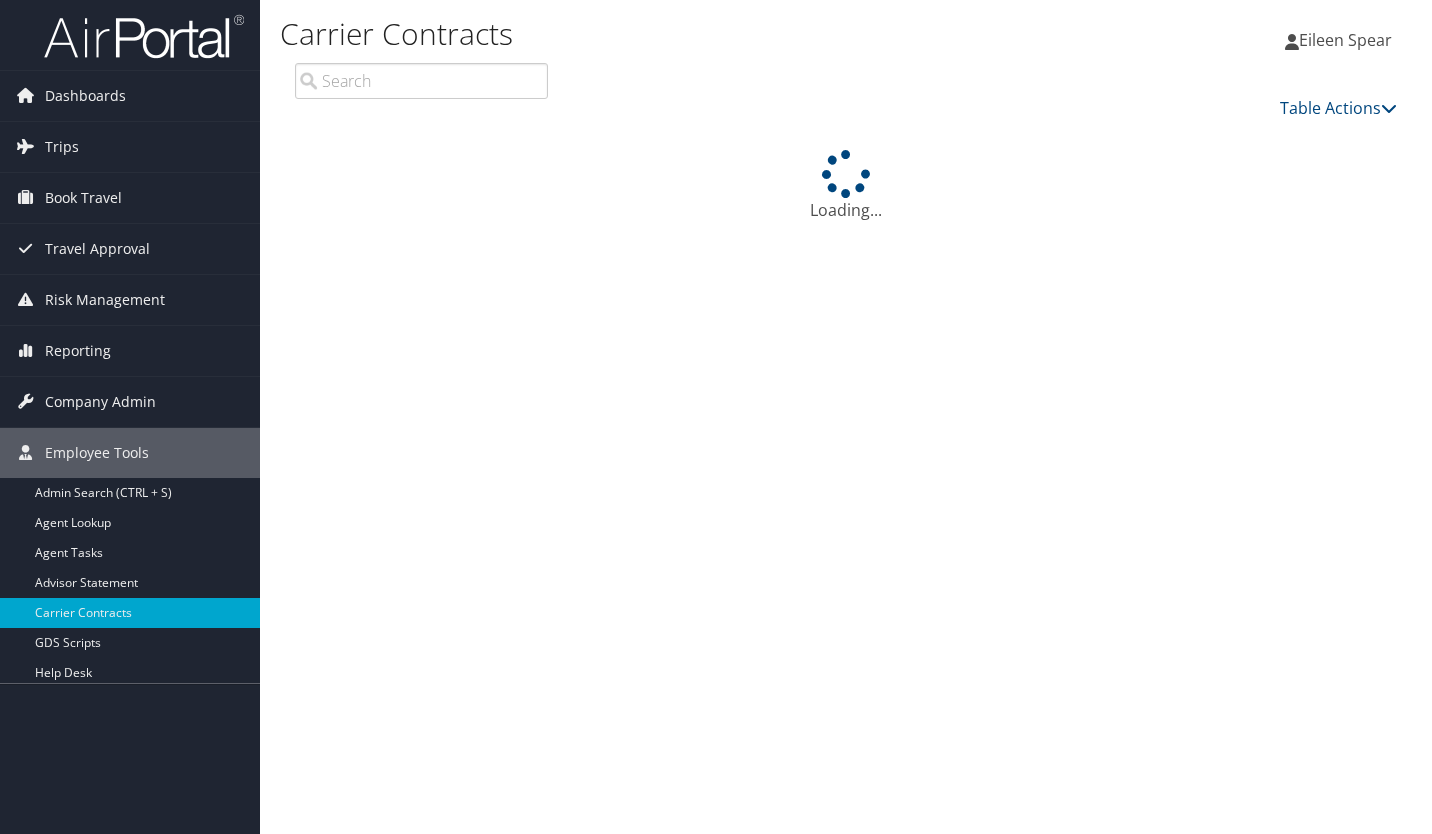 scroll, scrollTop: 0, scrollLeft: 0, axis: both 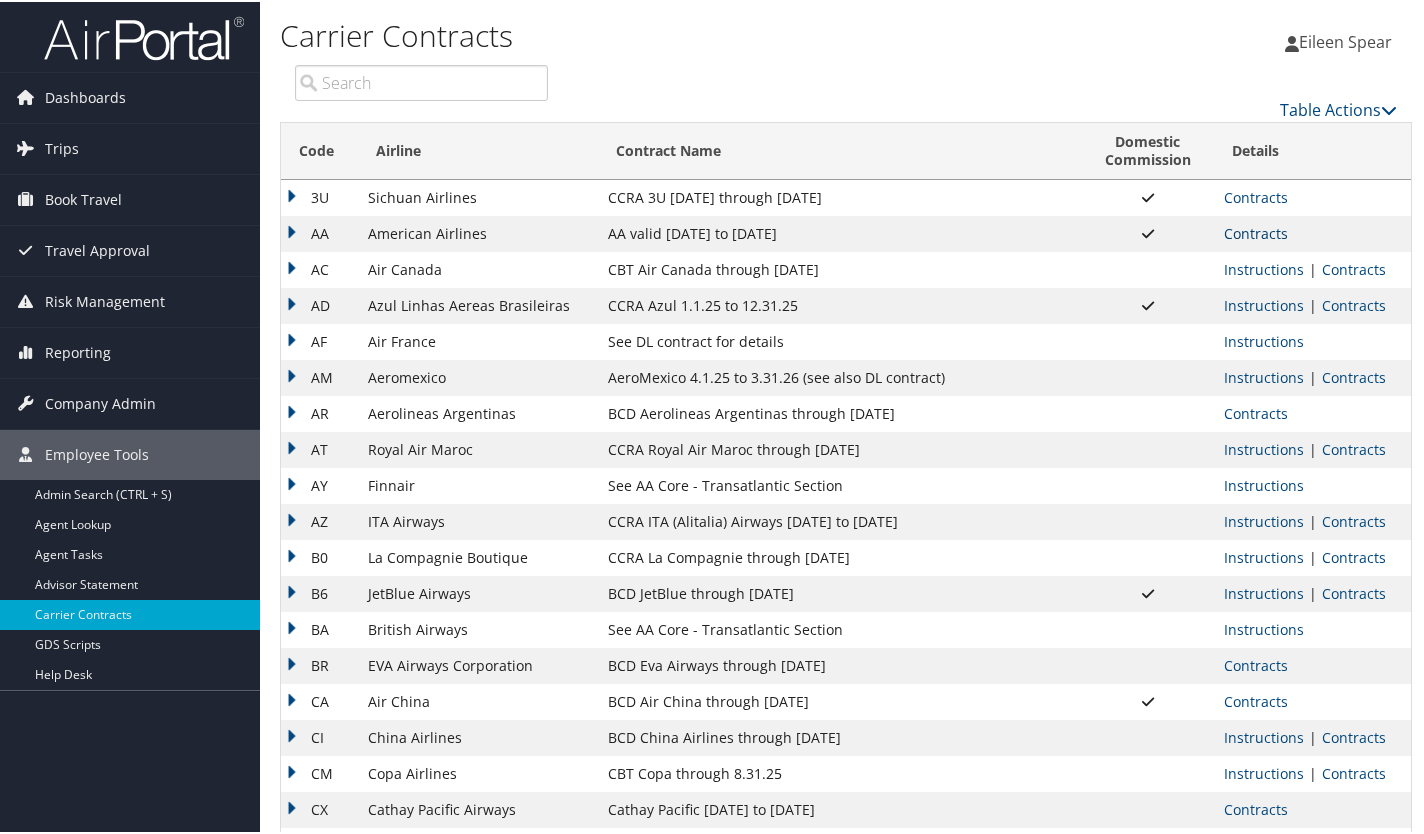 click on "Contracts" at bounding box center [1256, 231] 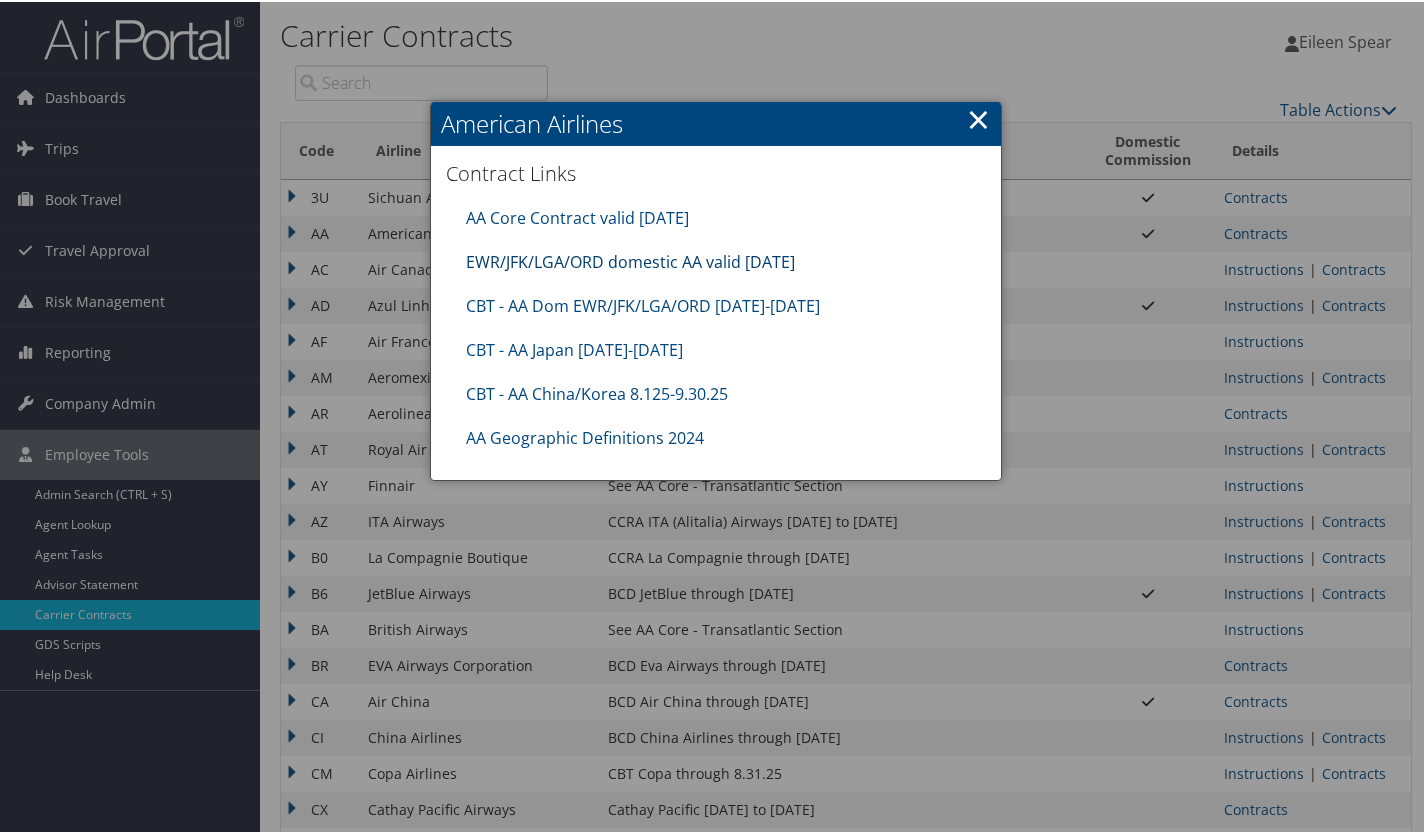 click on "EWR/JFK/LGA/ORD domestic AA valid [DATE]" at bounding box center [630, 260] 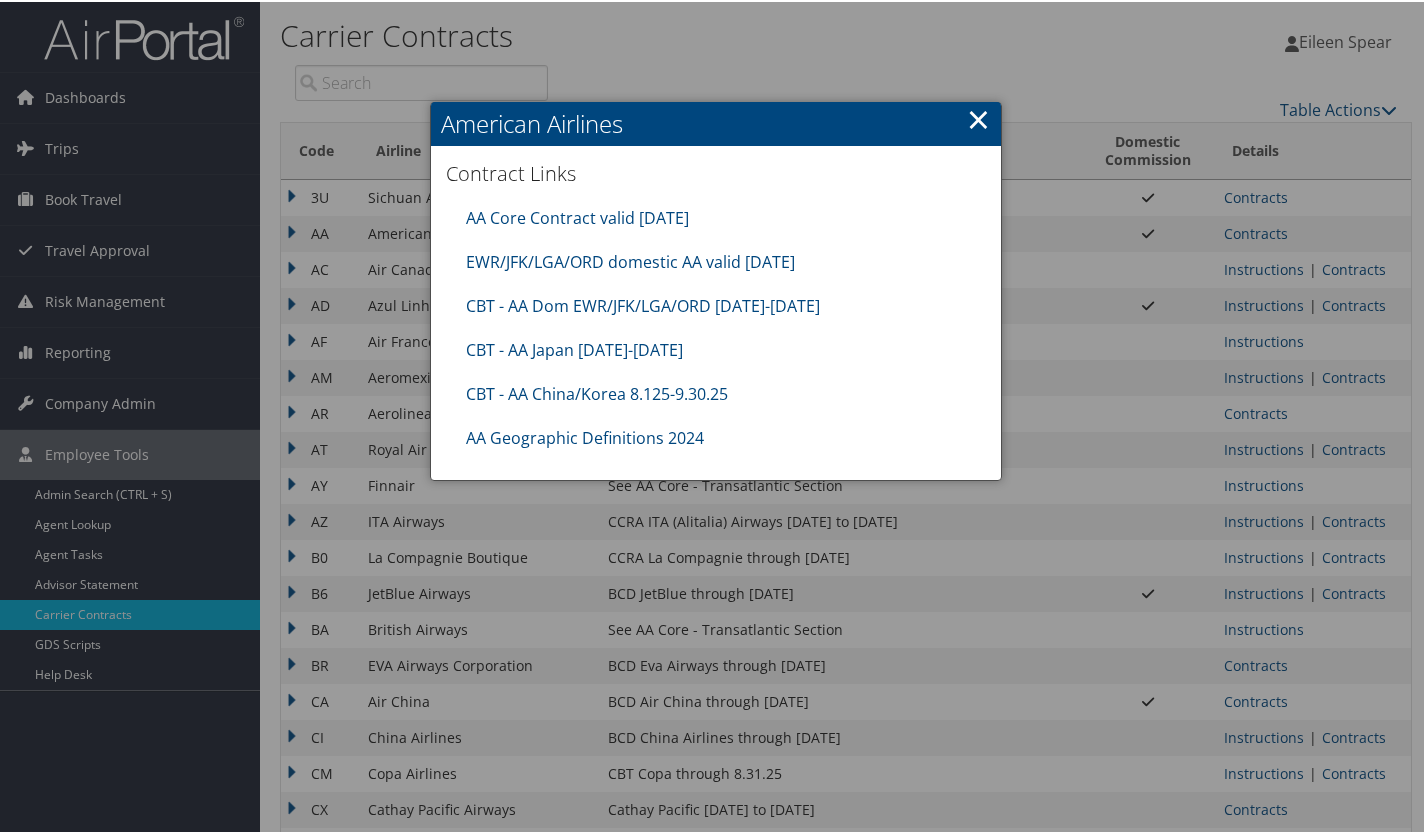 click on "×" at bounding box center (978, 117) 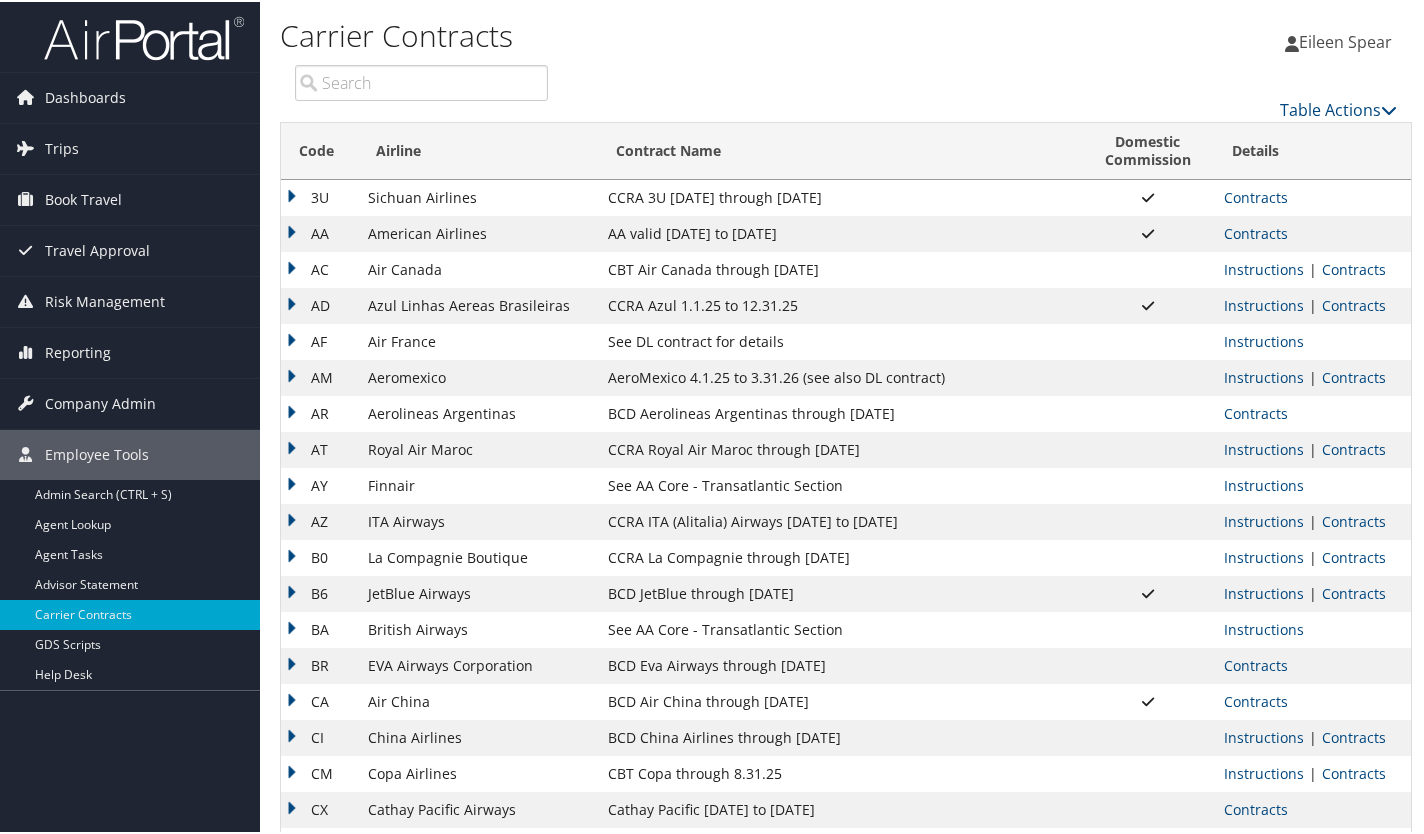 click at bounding box center [421, 81] 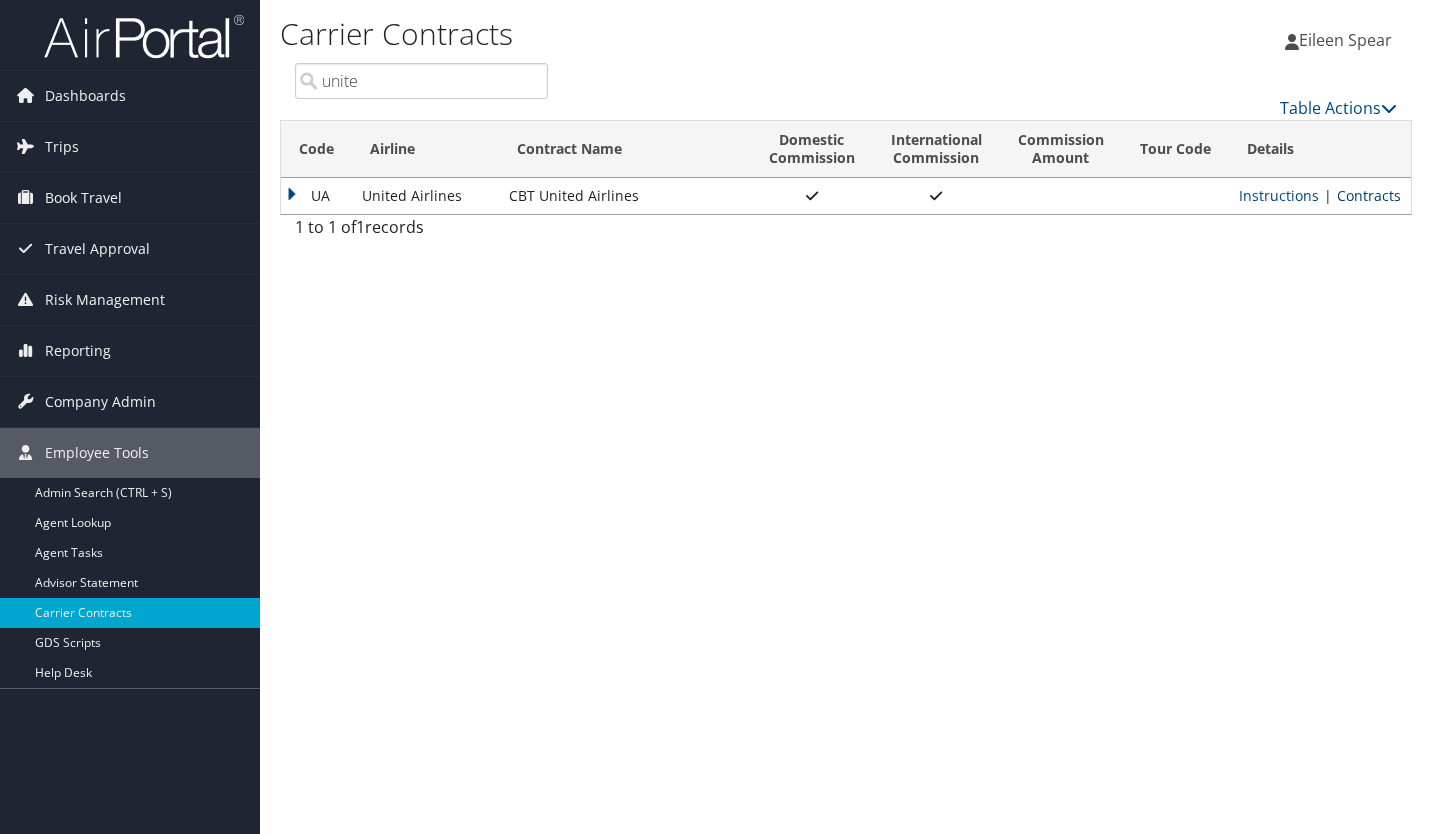 click on "Contracts" at bounding box center (1369, 195) 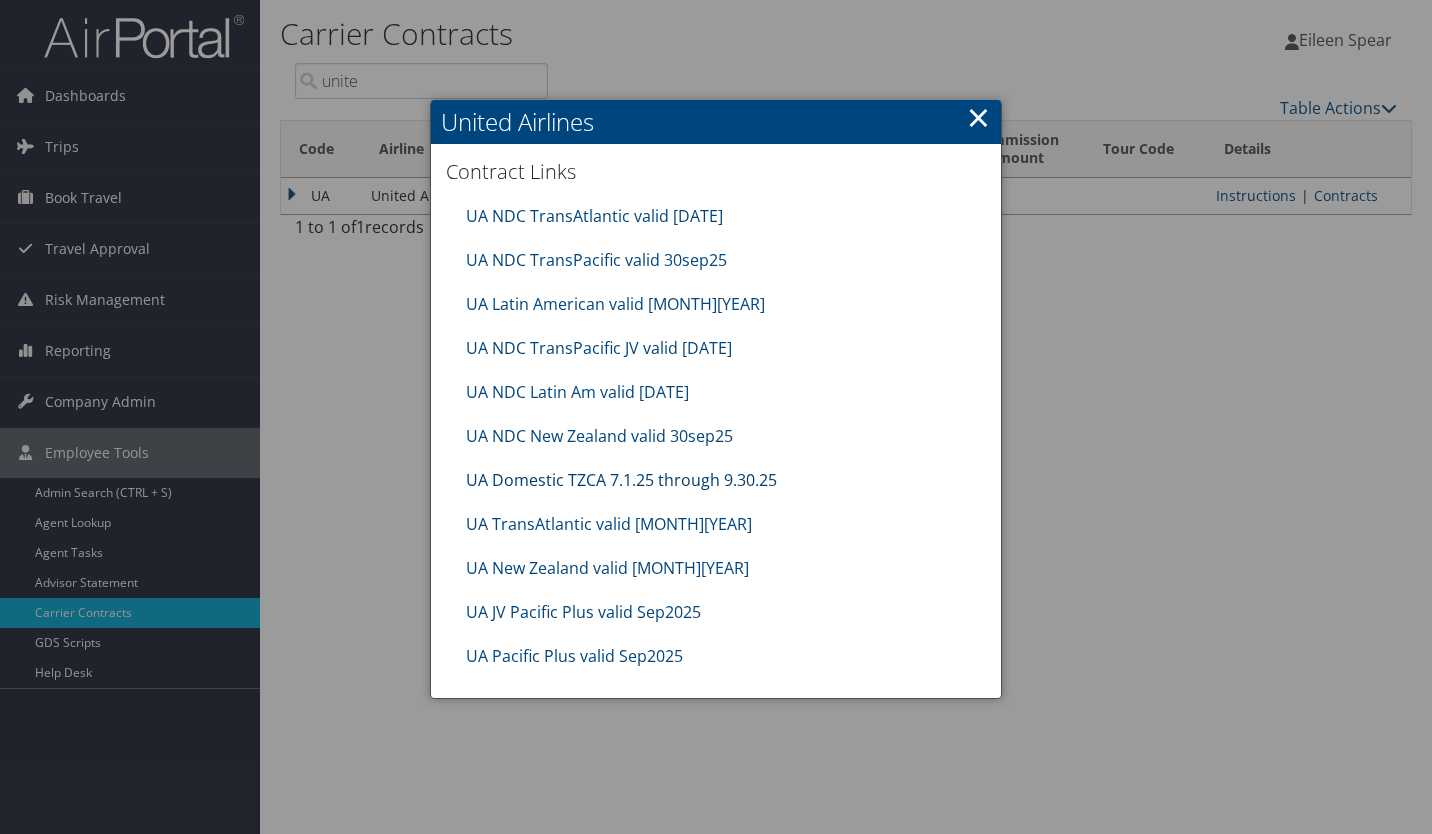 click on "UA Domestic TZCA 7.1.25 through 9.30.25" at bounding box center [621, 480] 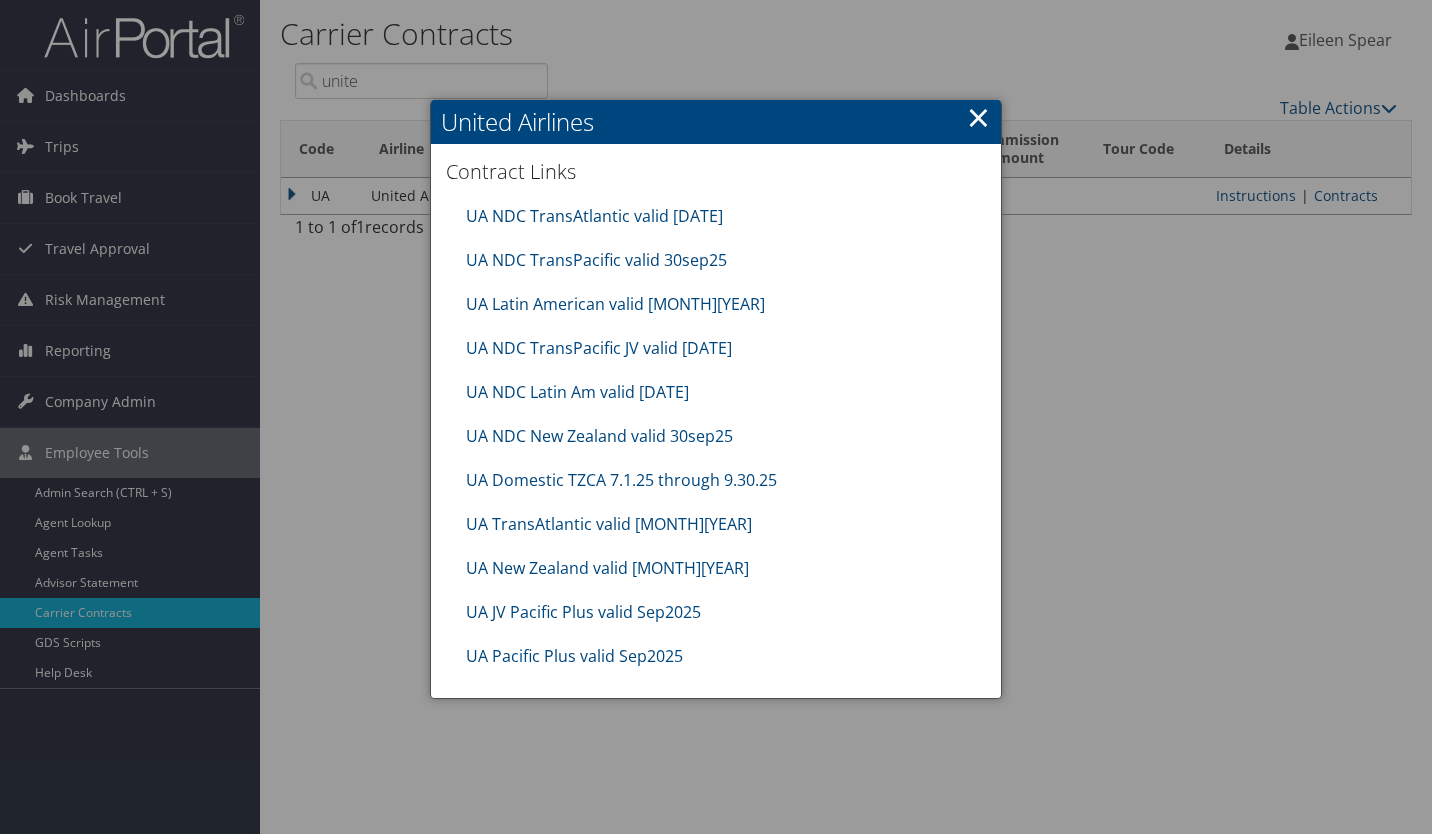 click on "×" at bounding box center [978, 117] 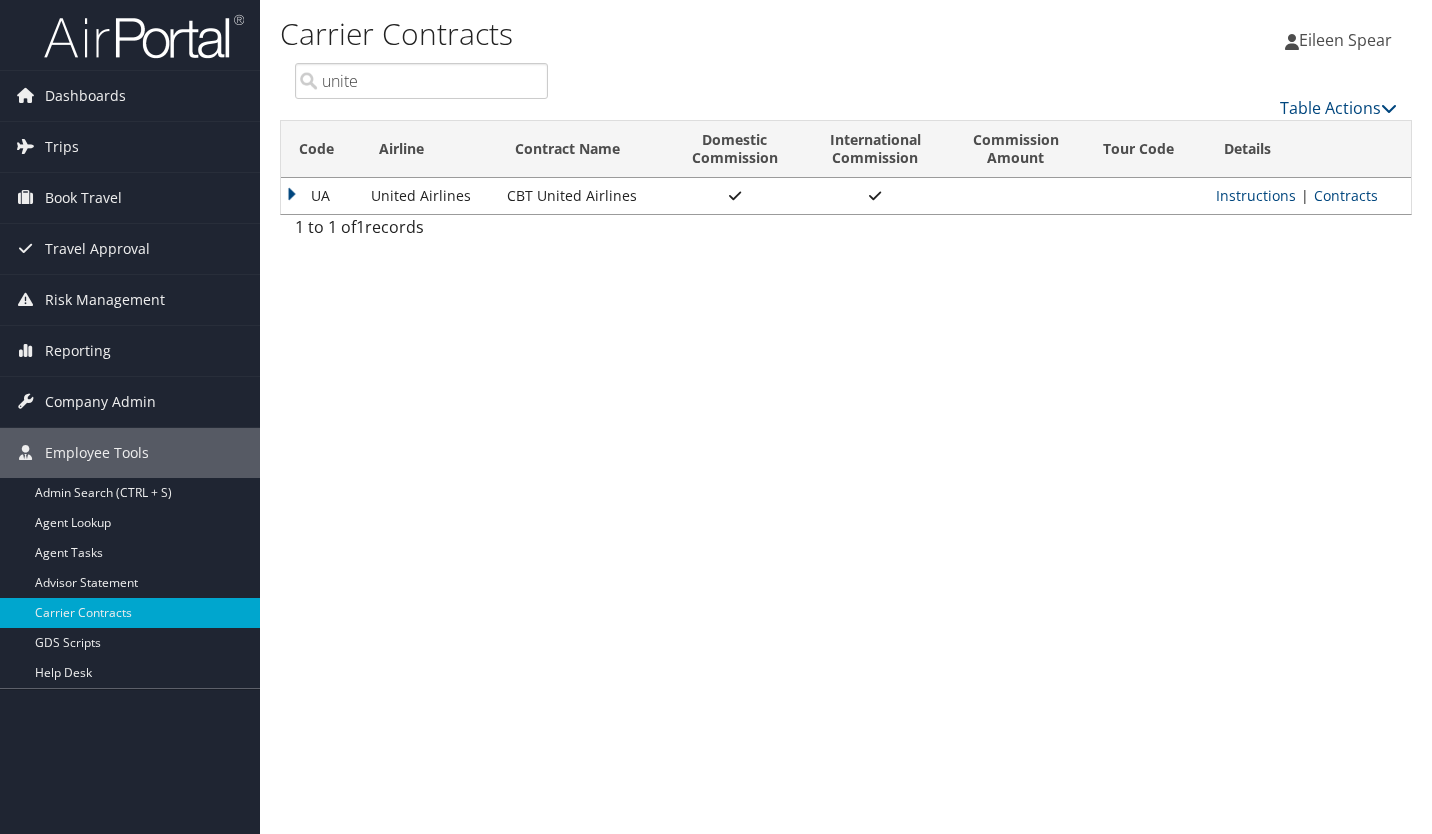 click on "unite" at bounding box center [421, 81] 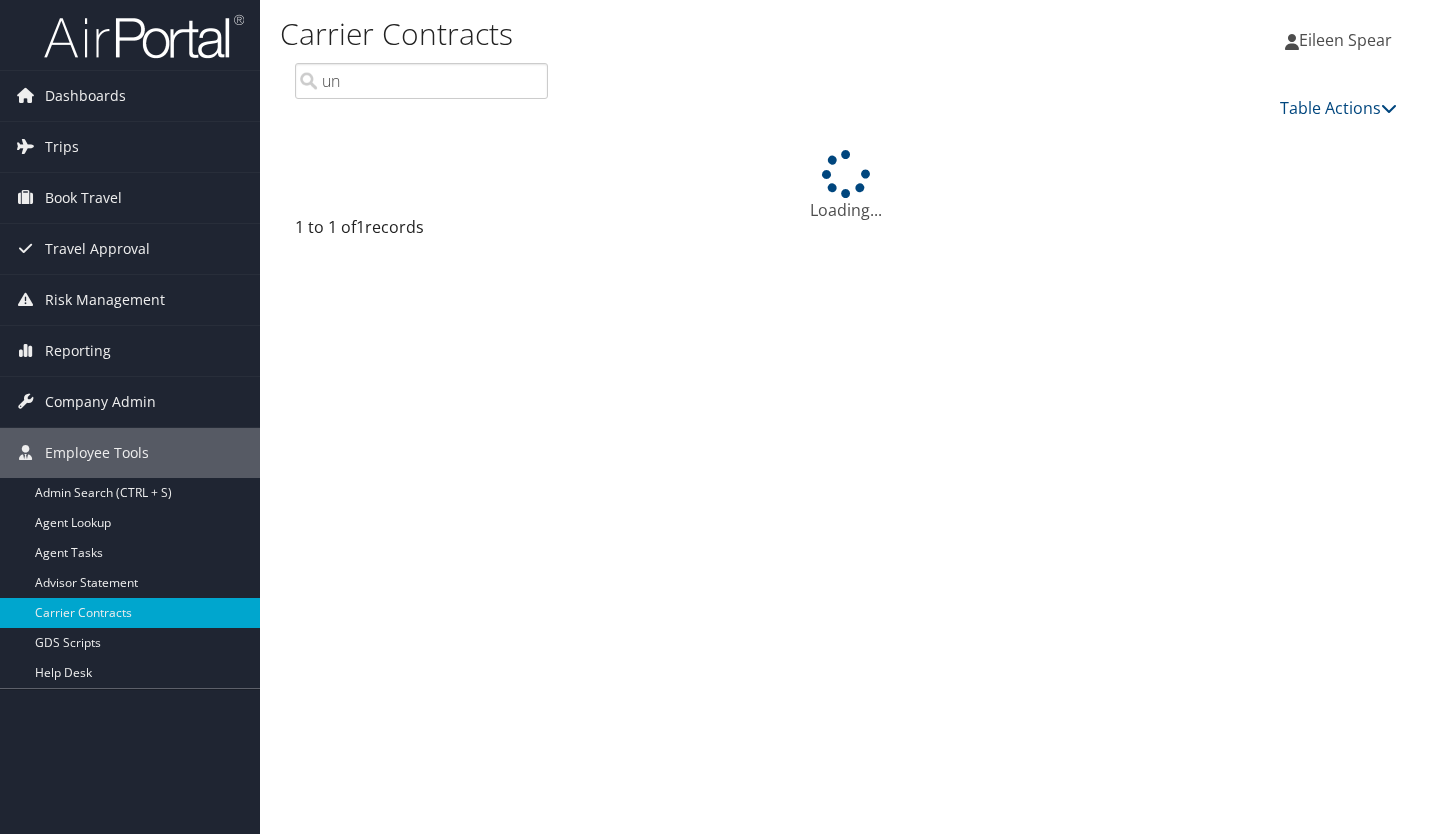 type on "u" 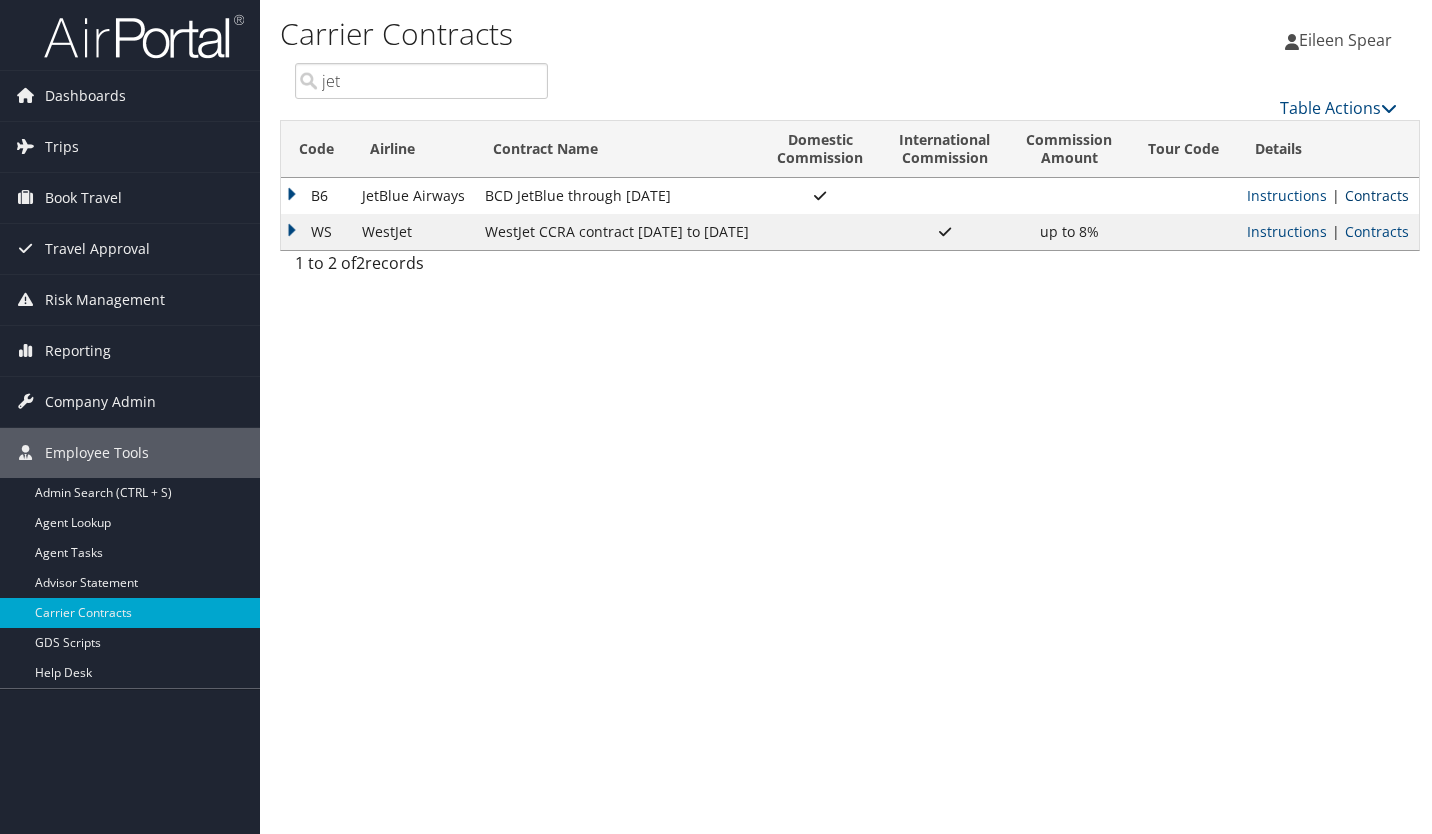 click on "Contracts" at bounding box center (1377, 195) 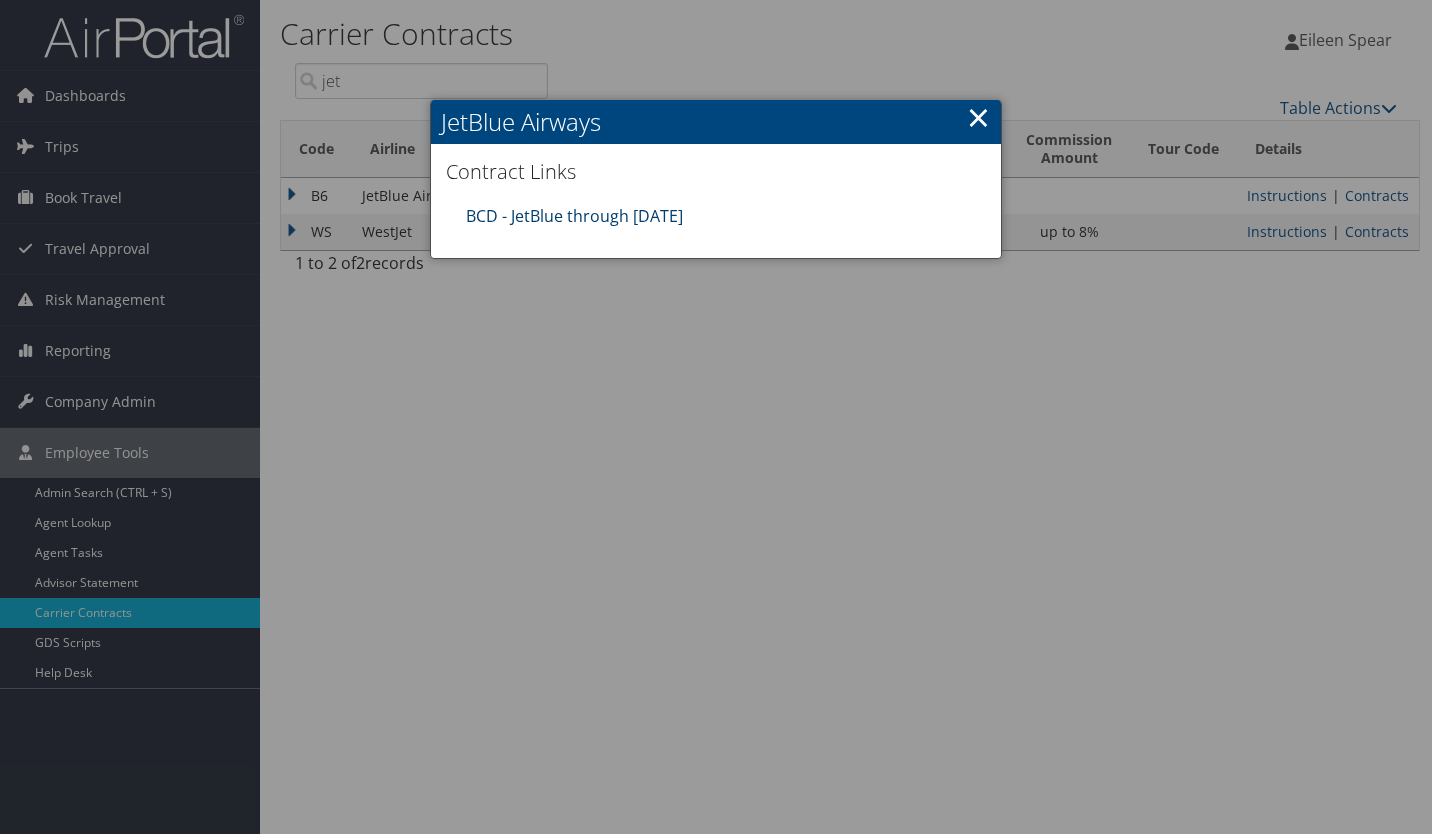 click on "BCD - JetBlue through [DATE]" at bounding box center (574, 216) 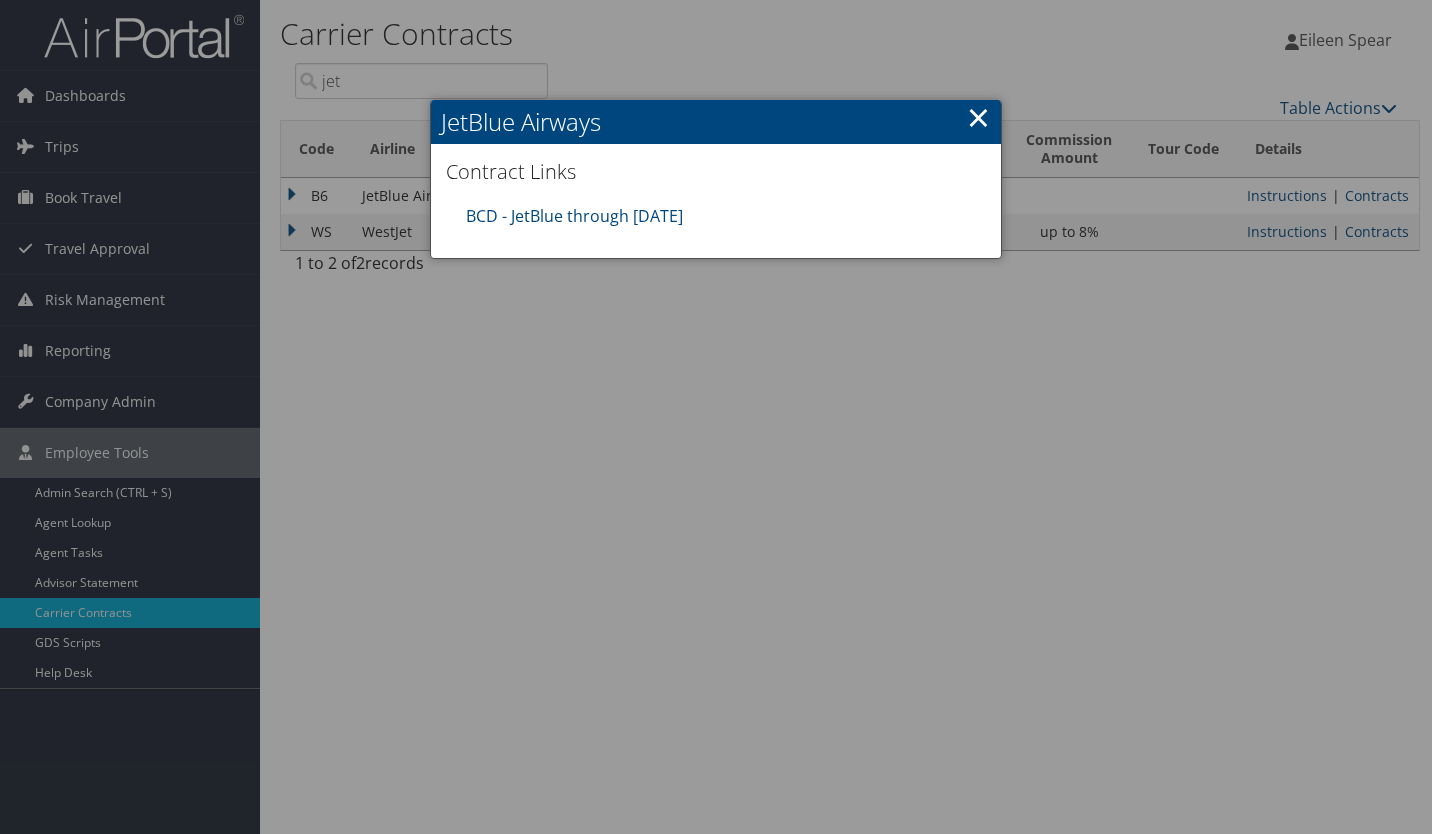 click at bounding box center [716, 417] 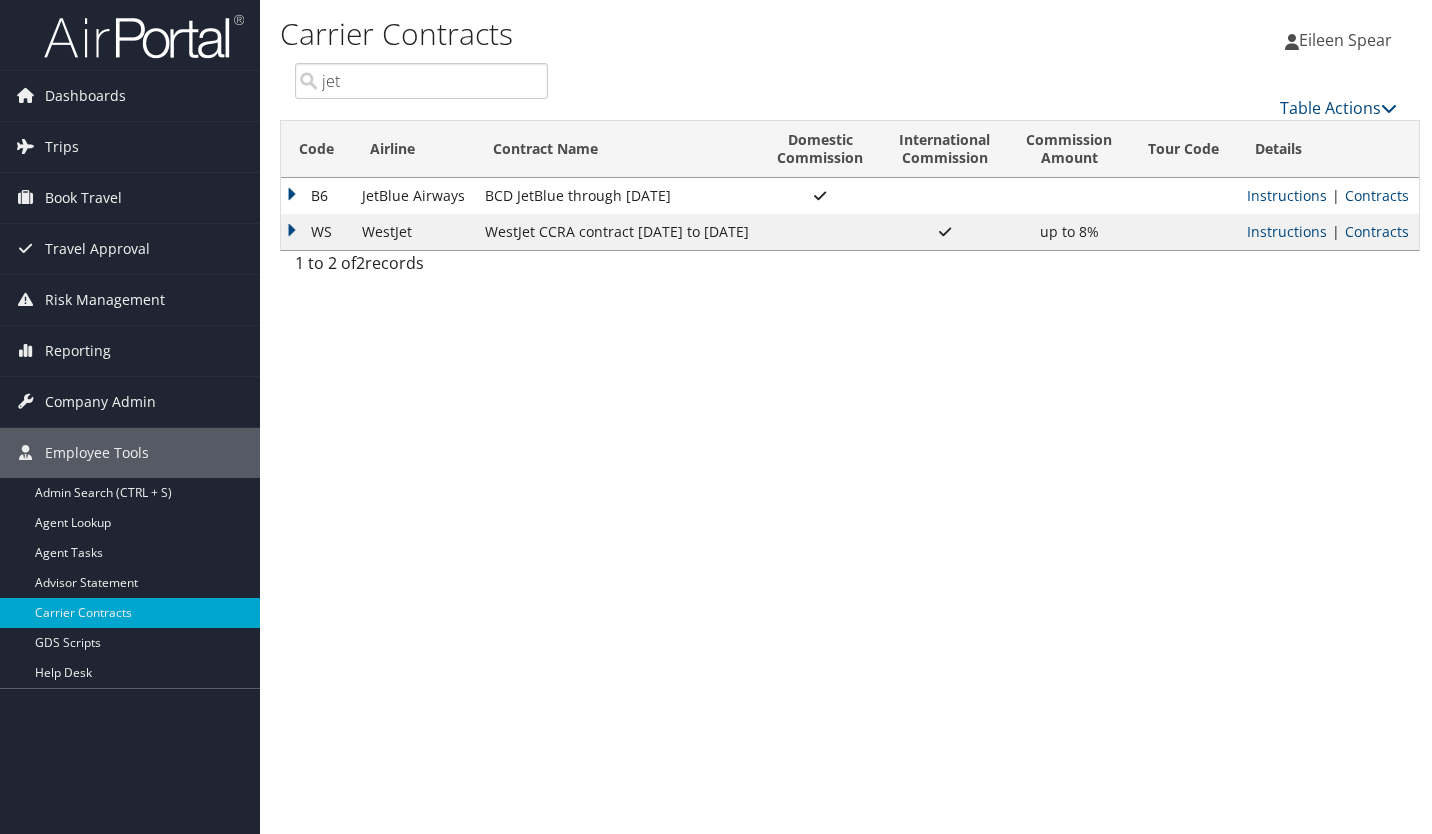 click on "jet" at bounding box center (421, 81) 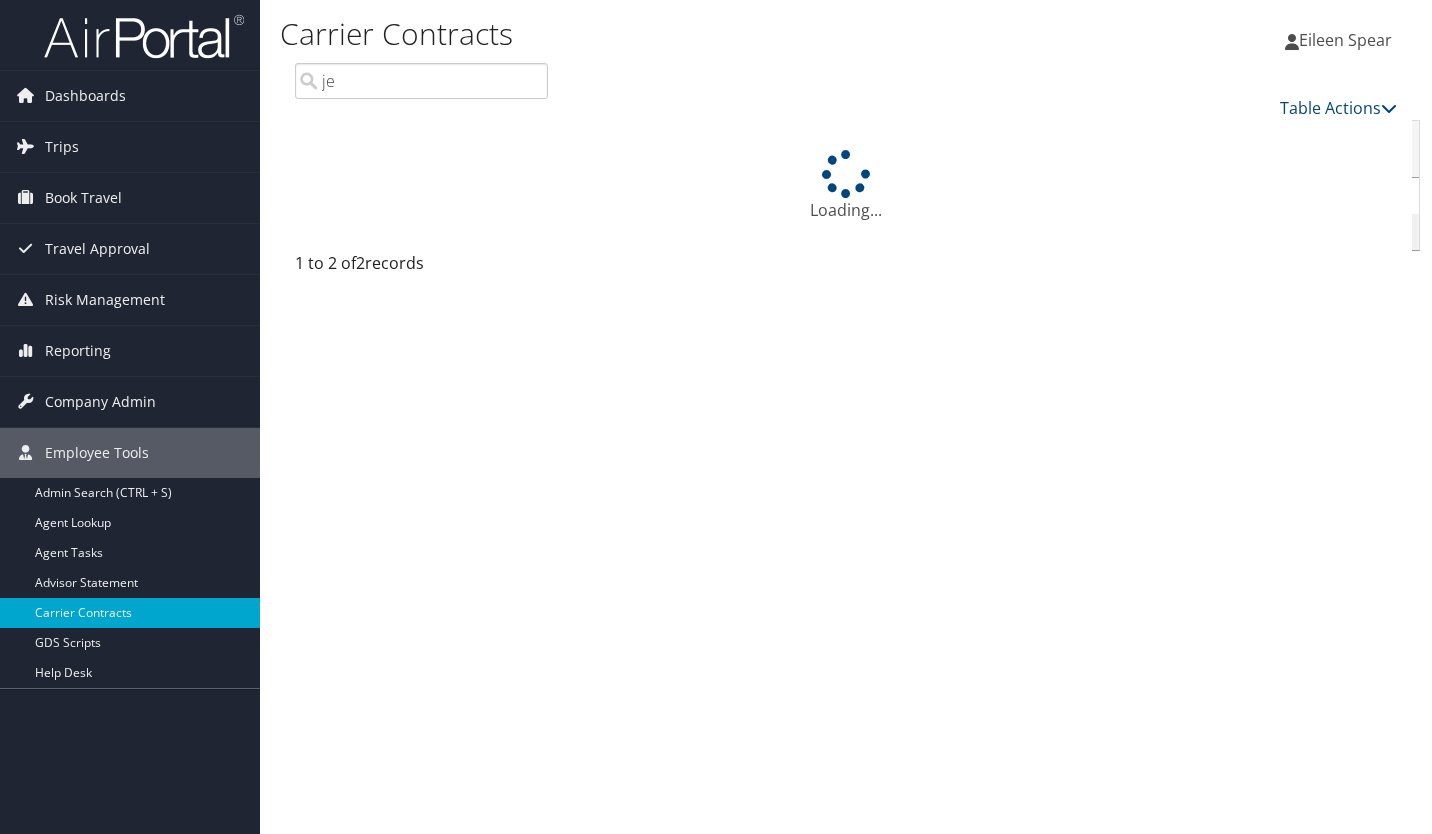 type on "j" 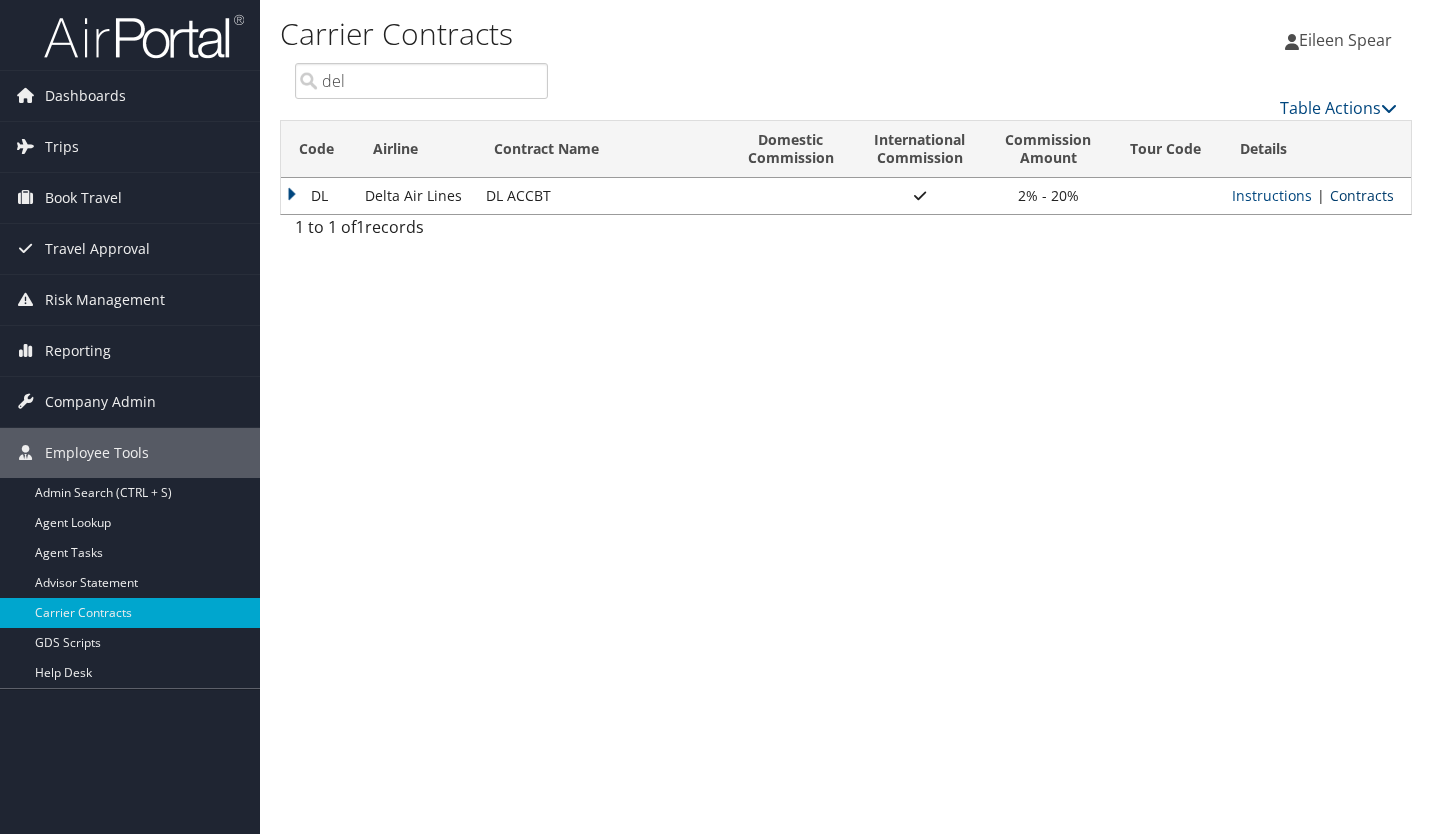 type on "del" 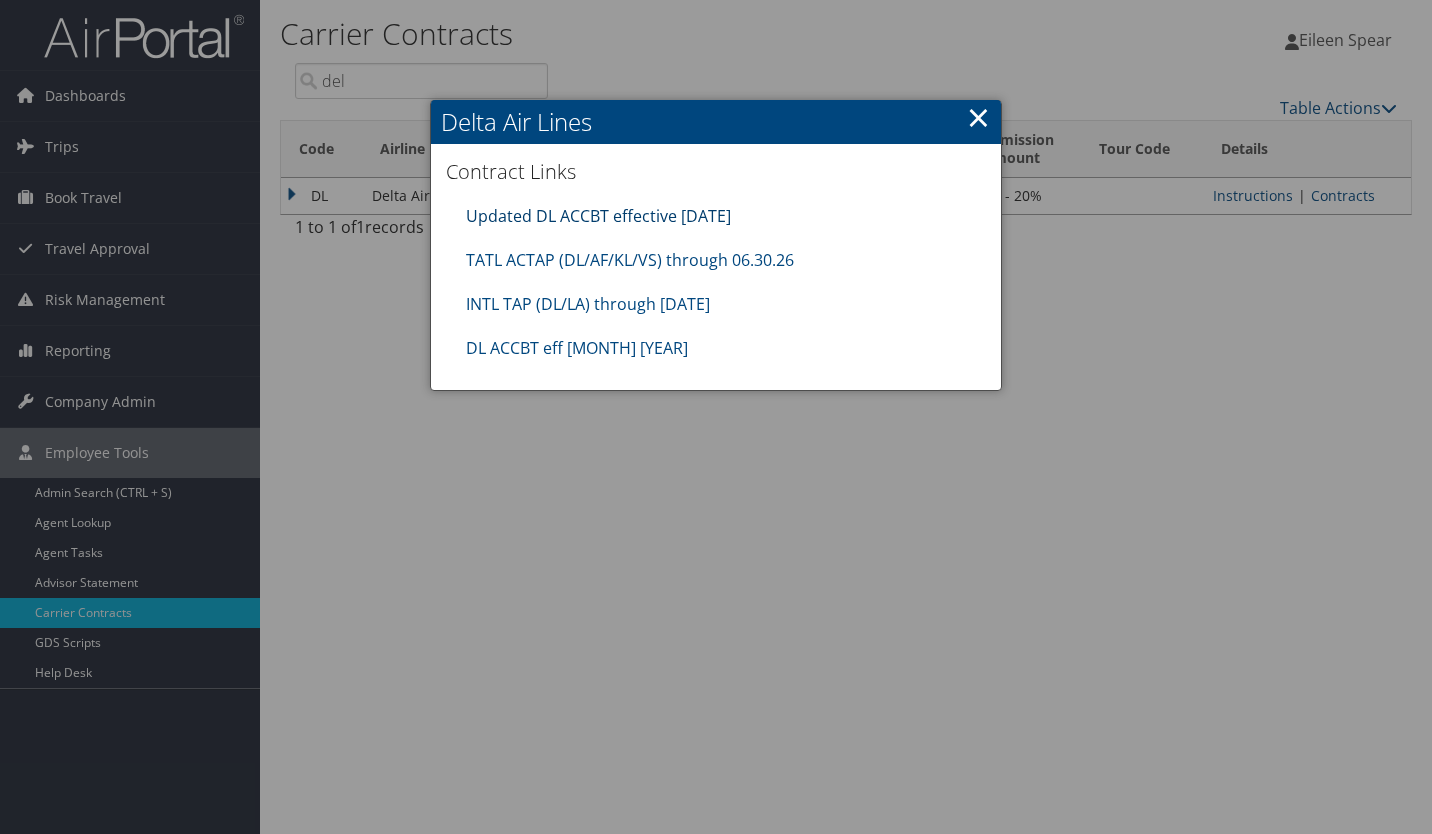 click on "Updated DL ACCBT effective [DATE]" at bounding box center [598, 216] 